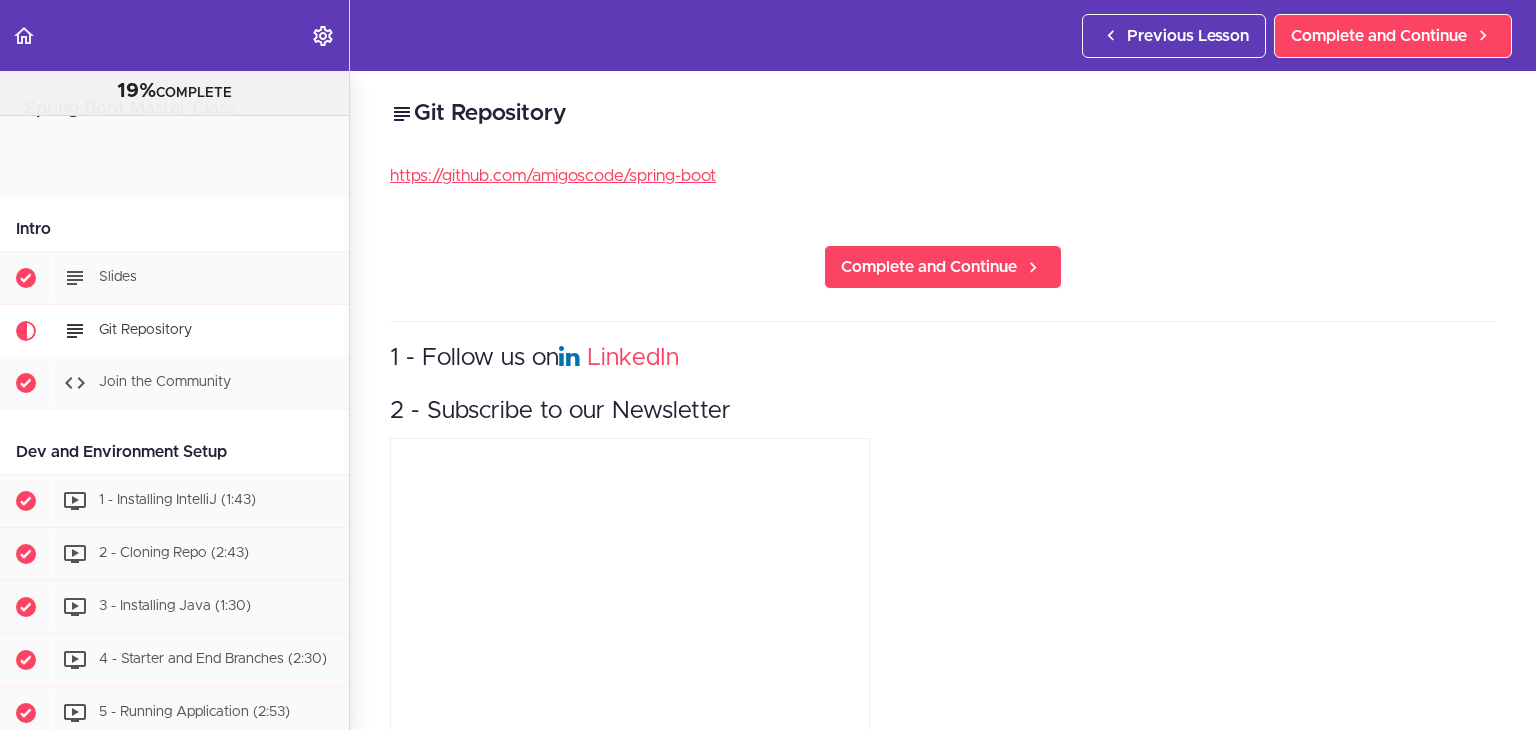 scroll, scrollTop: 0, scrollLeft: 0, axis: both 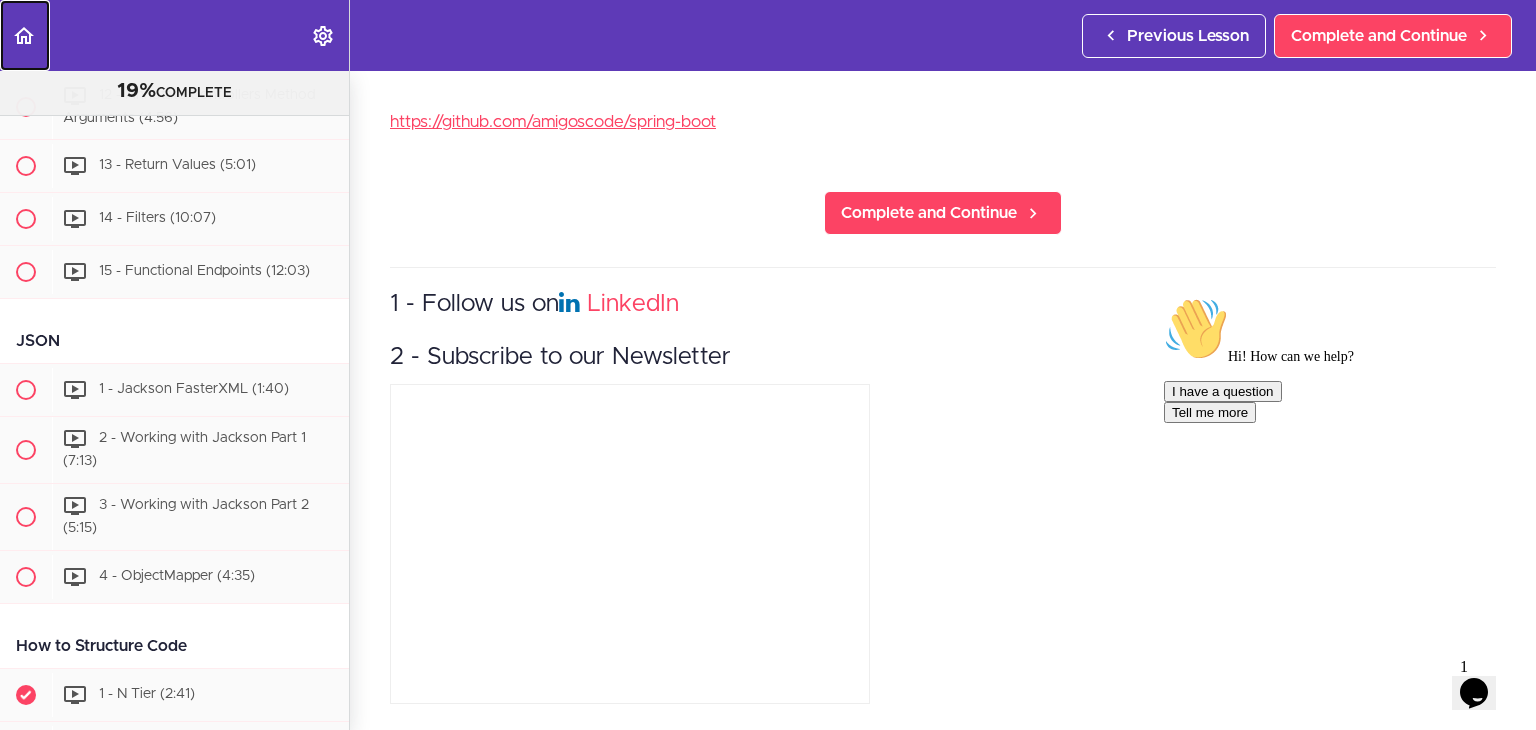 click 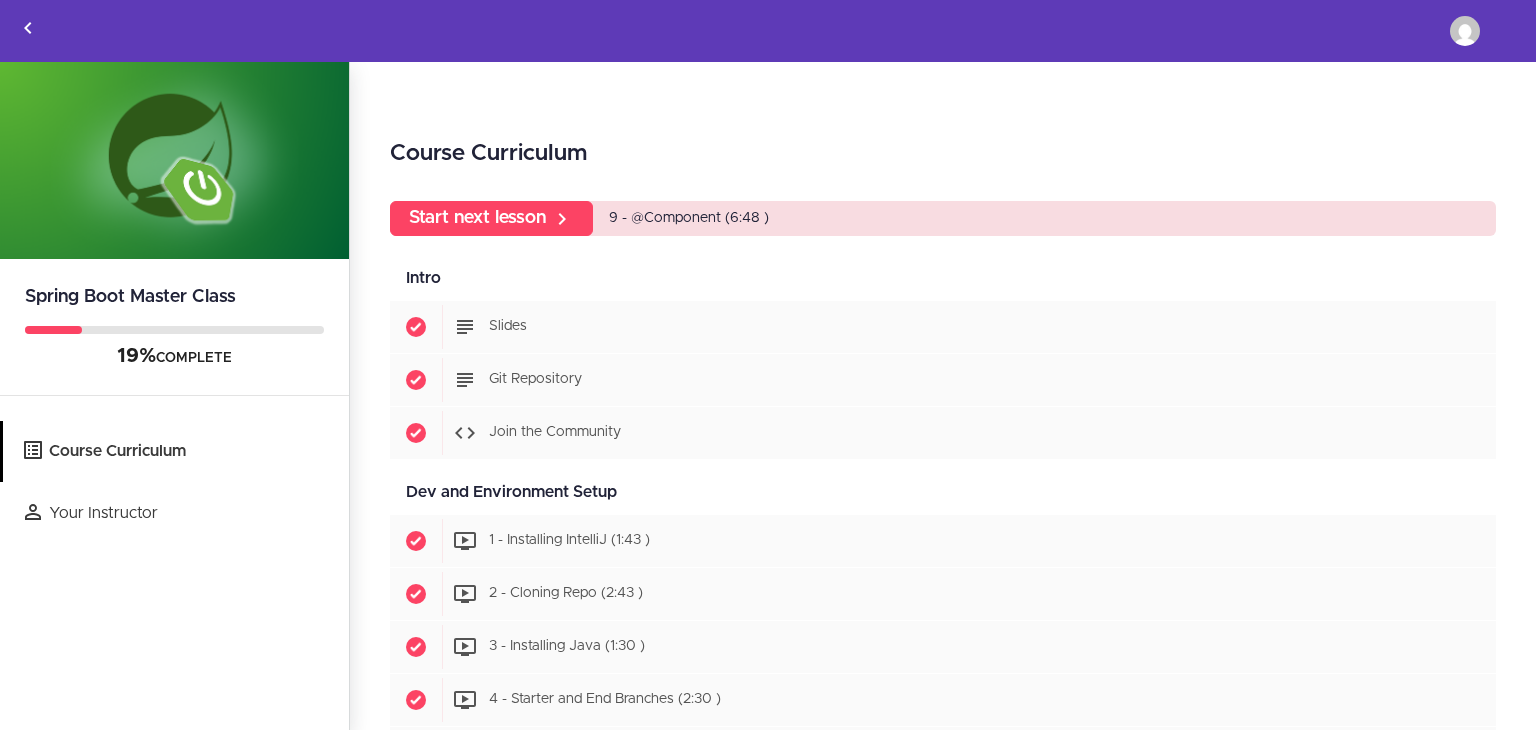 scroll, scrollTop: 0, scrollLeft: 0, axis: both 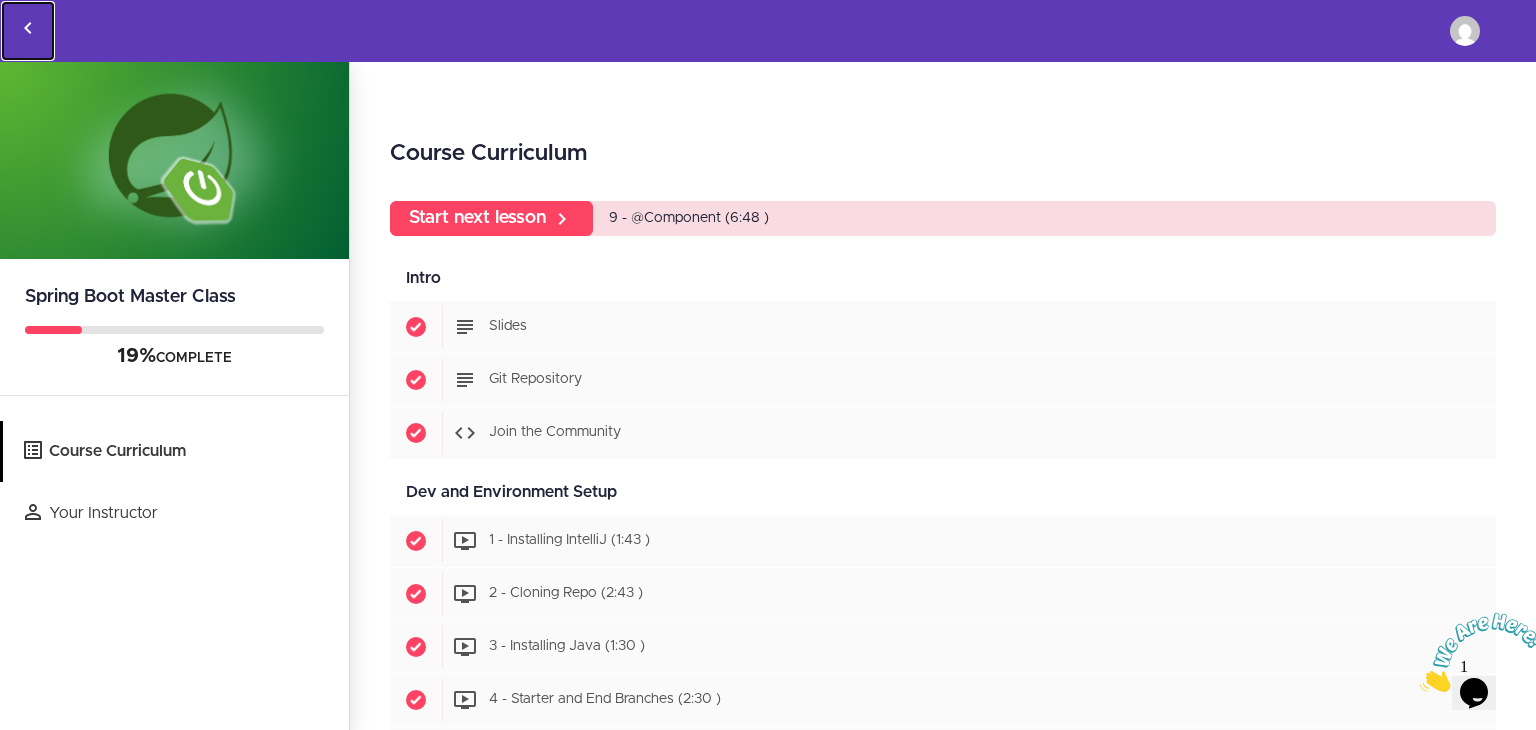 click 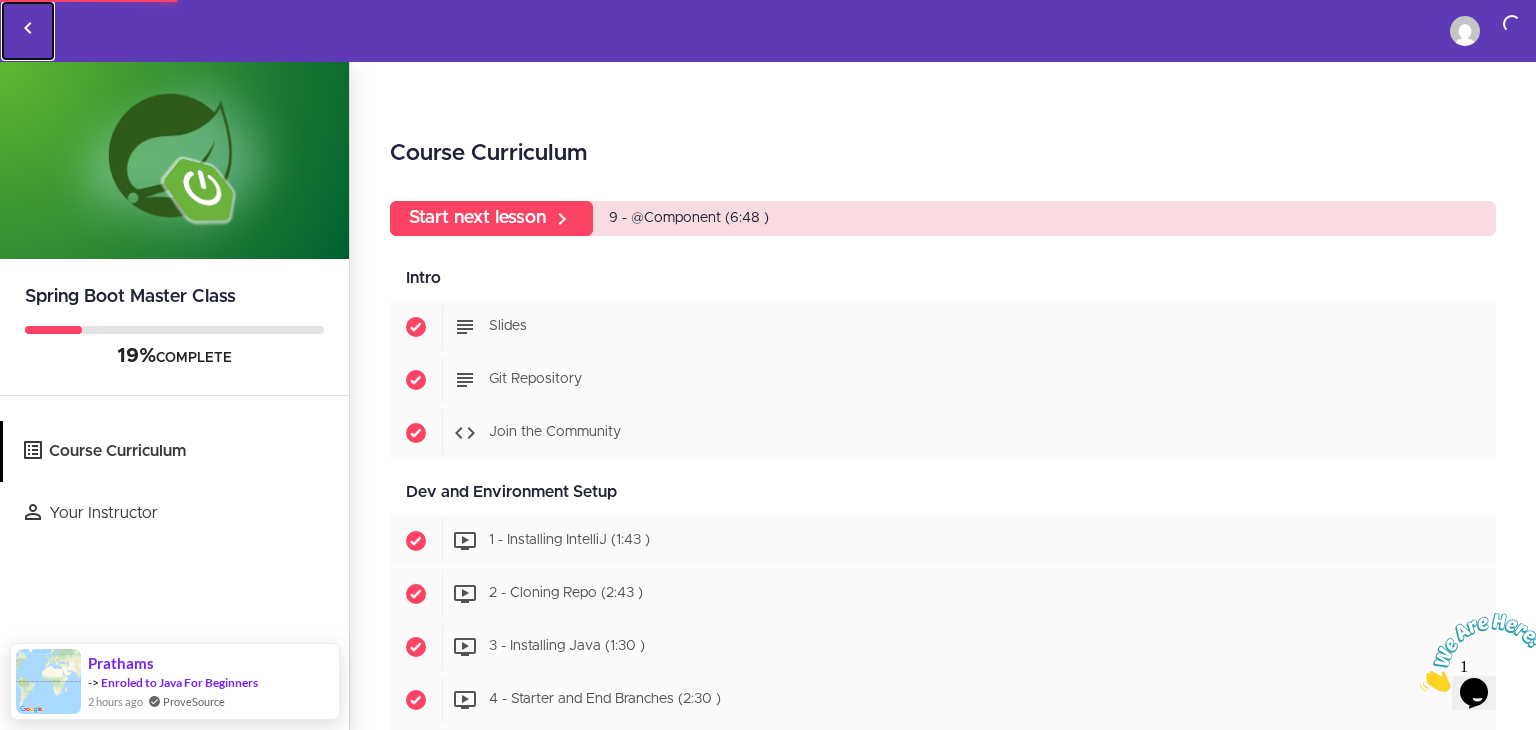 click 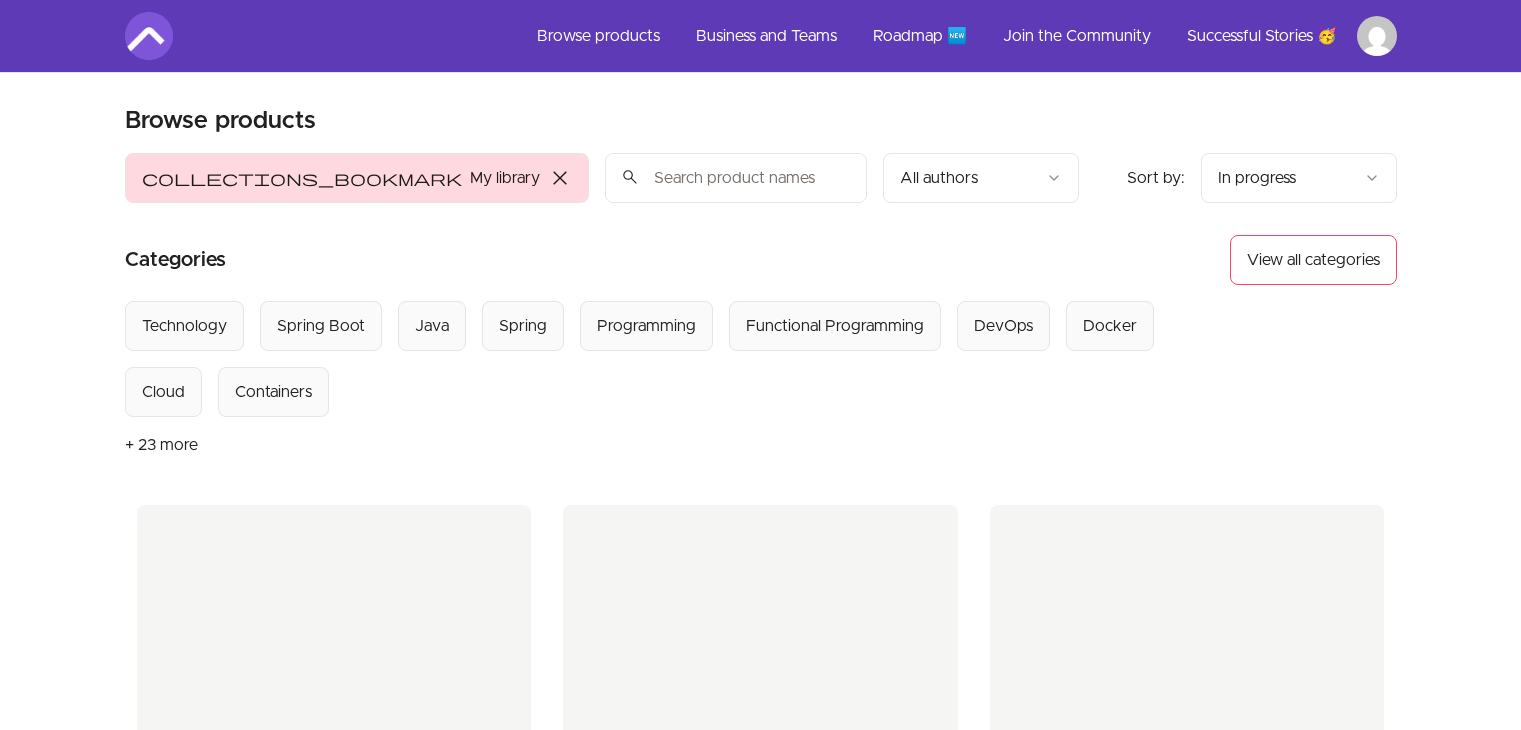 scroll, scrollTop: 0, scrollLeft: 0, axis: both 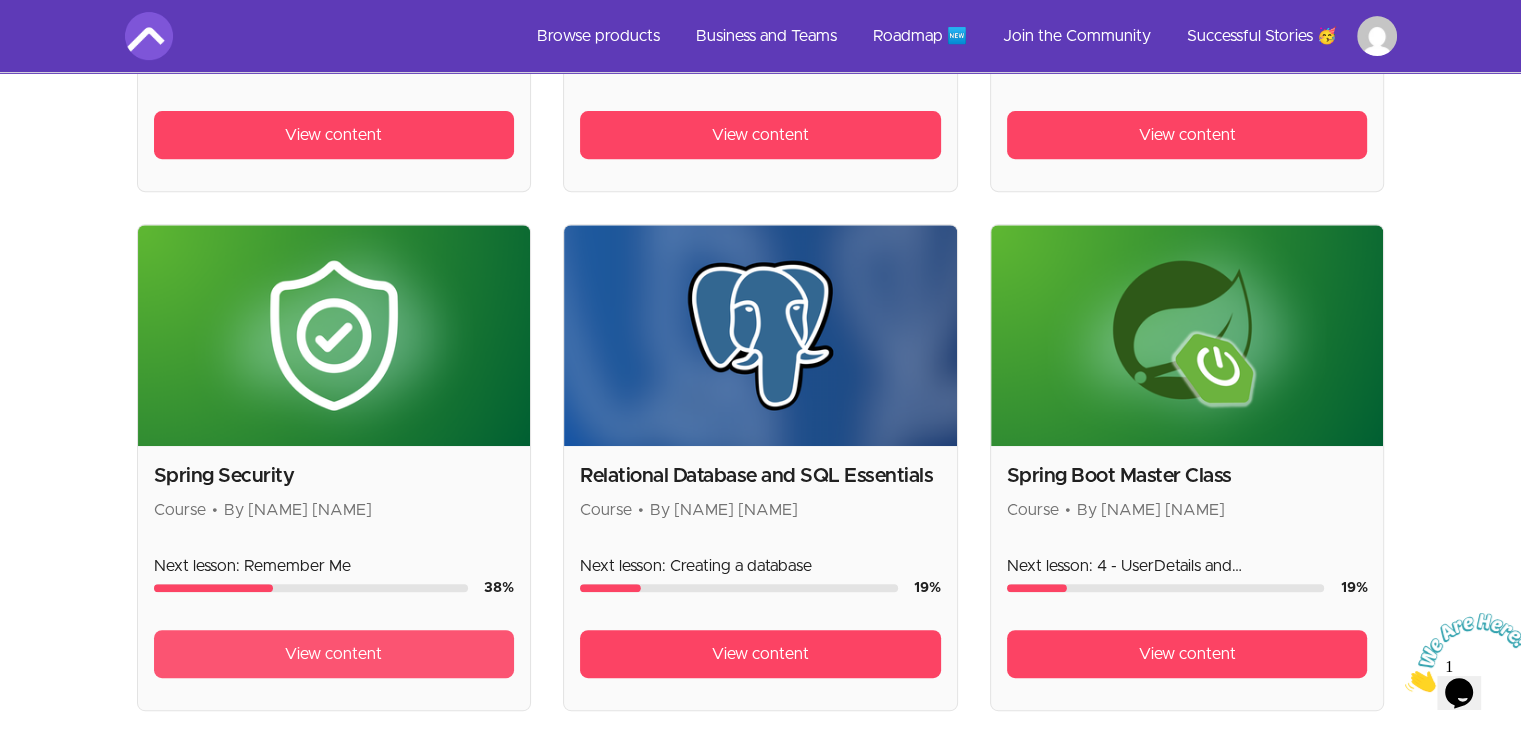click on "View content" at bounding box center (333, 654) 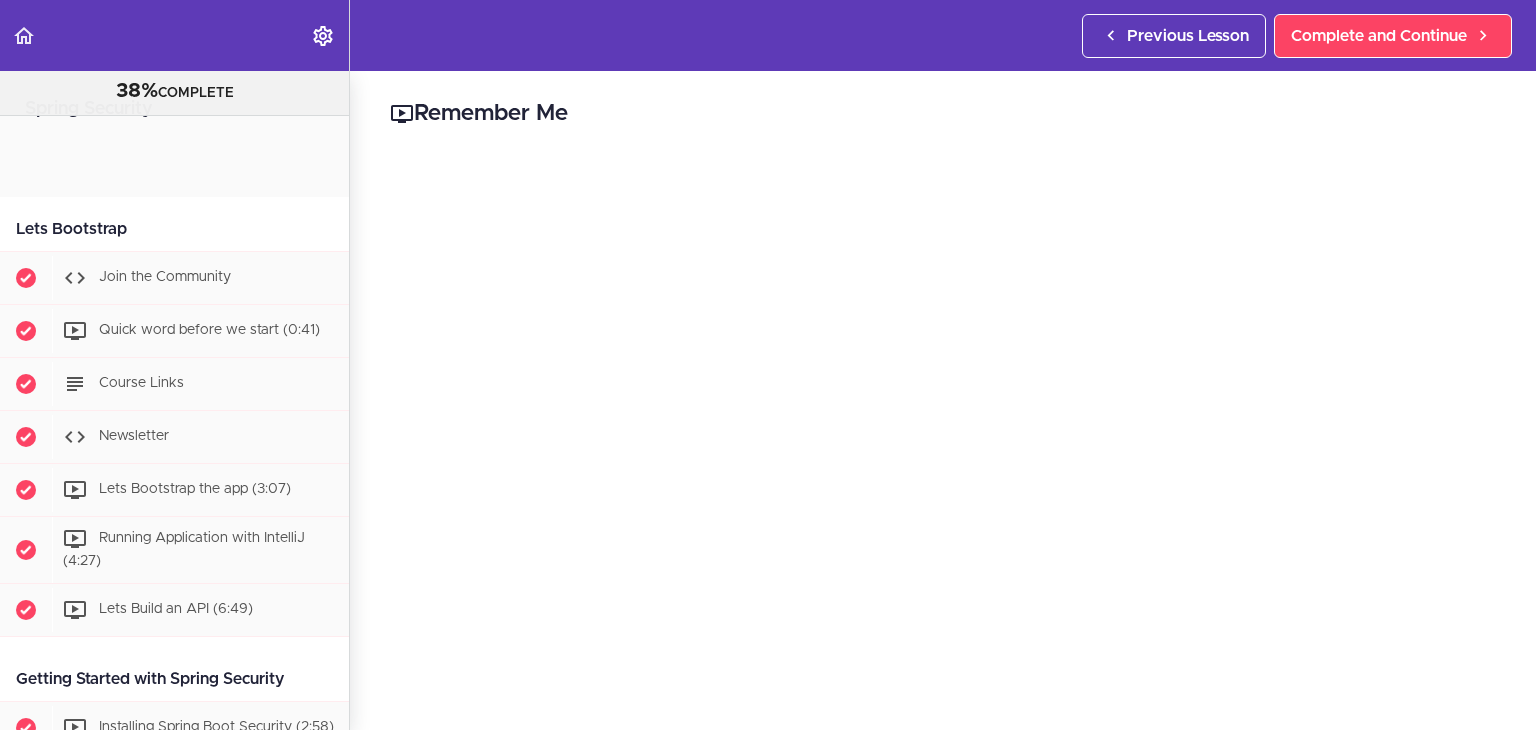scroll, scrollTop: 0, scrollLeft: 0, axis: both 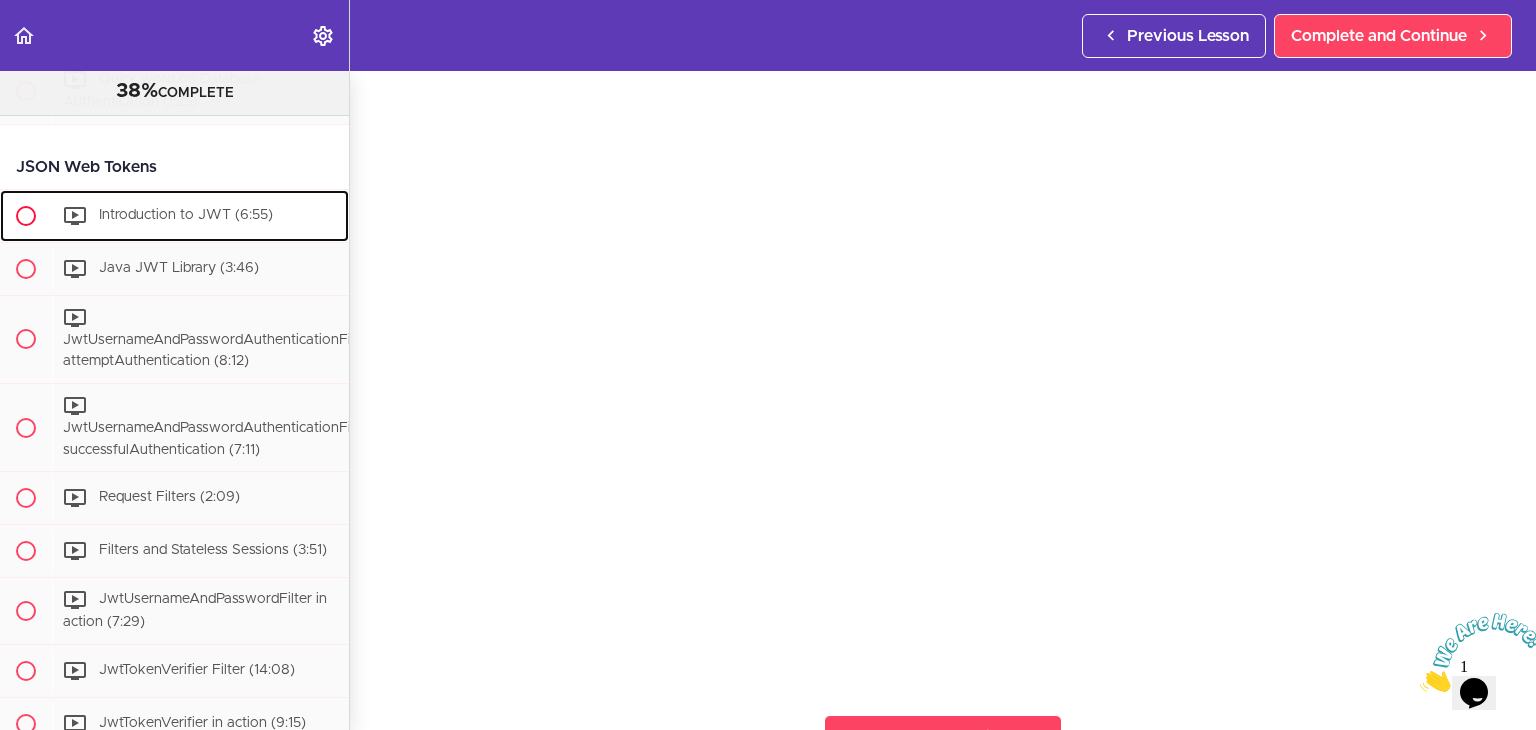click on "Introduction to JWT
(6:55)" at bounding box center (200, 216) 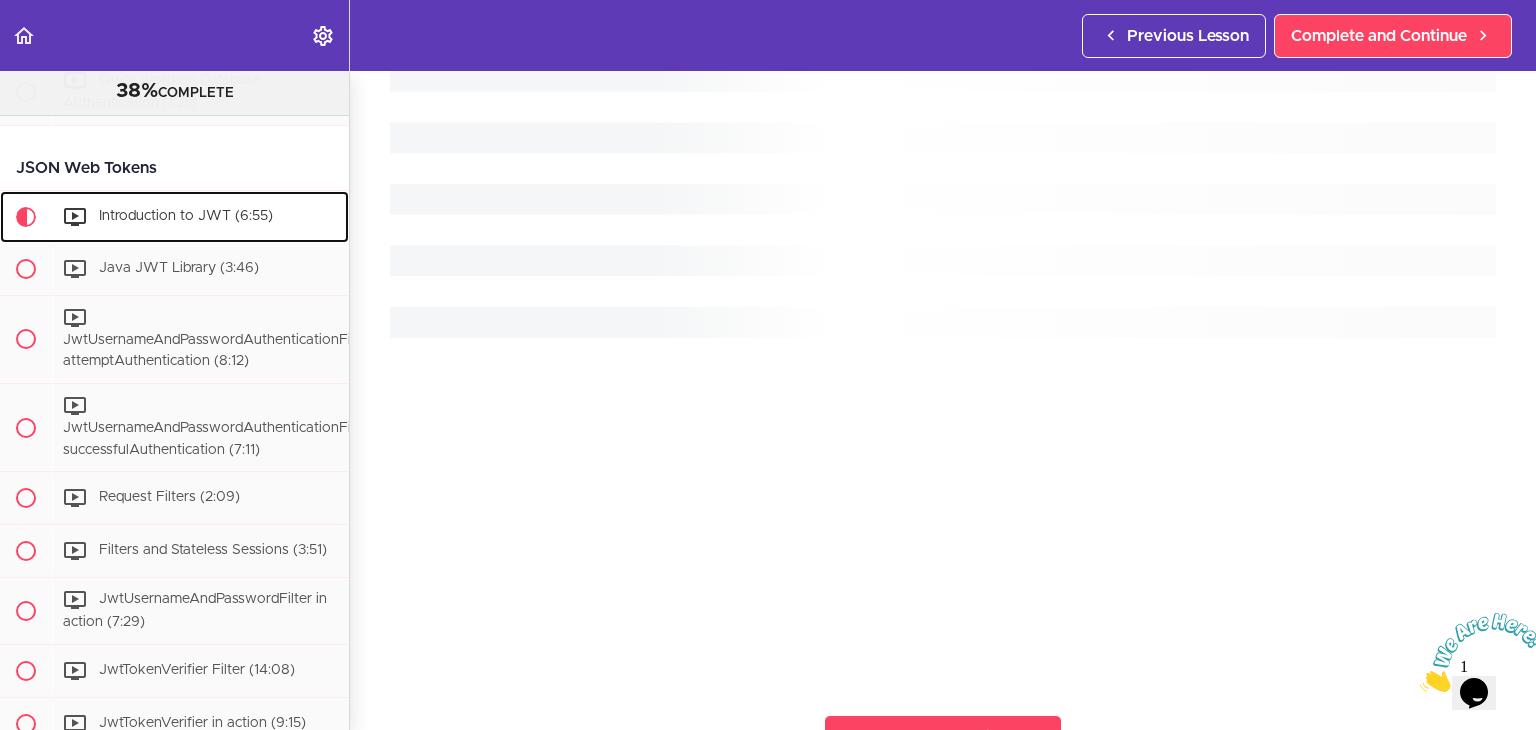 scroll, scrollTop: 3407, scrollLeft: 0, axis: vertical 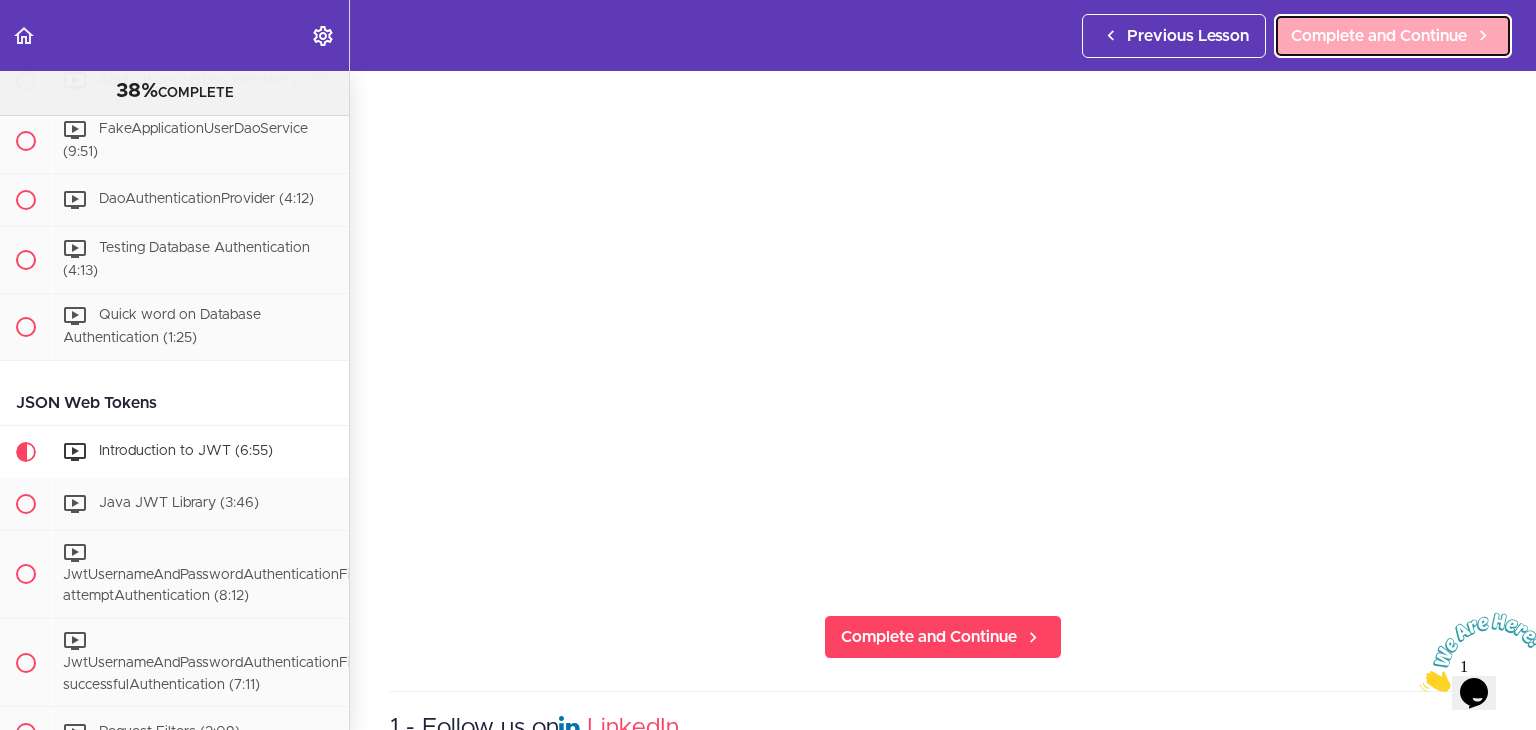 click on "Complete and Continue" at bounding box center (1379, 36) 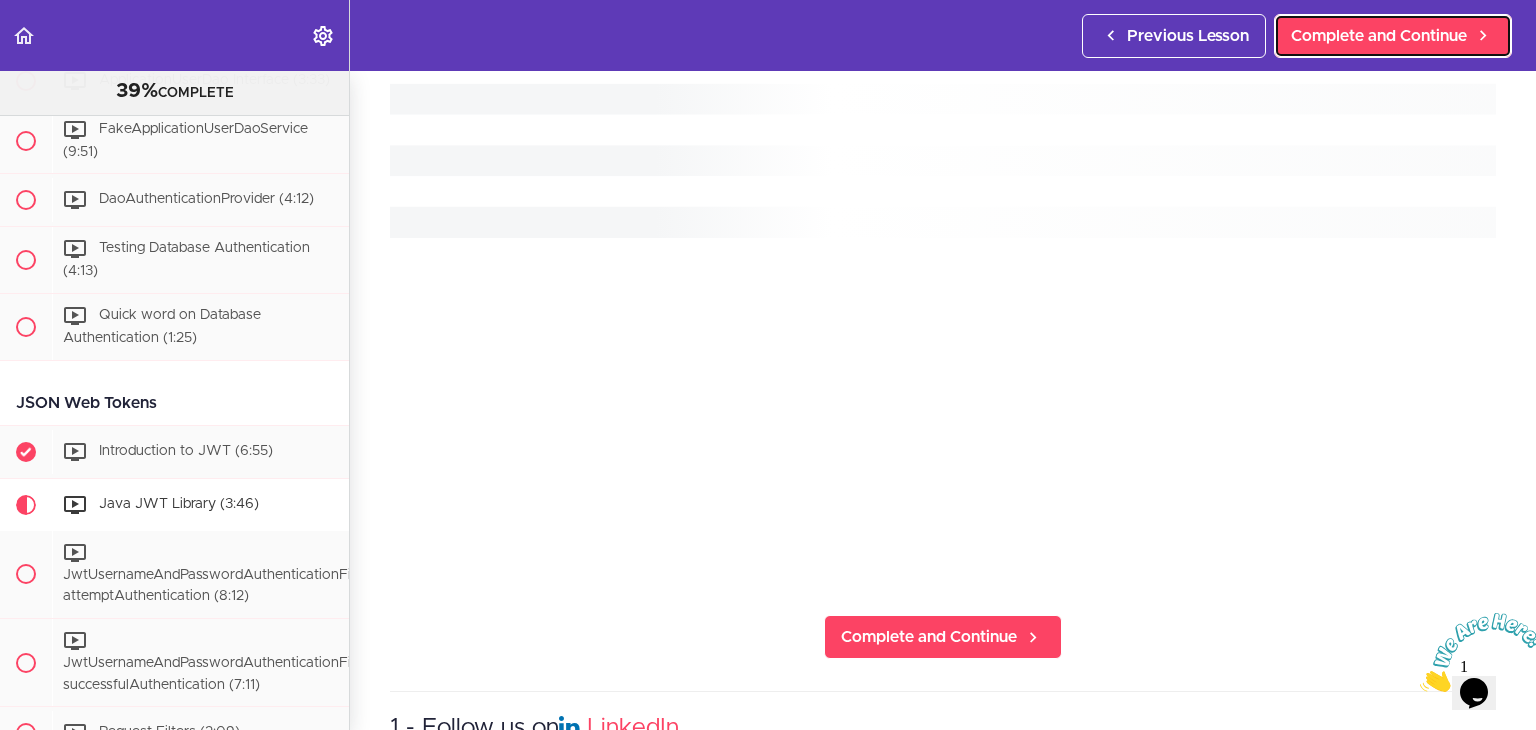 scroll, scrollTop: 3435, scrollLeft: 0, axis: vertical 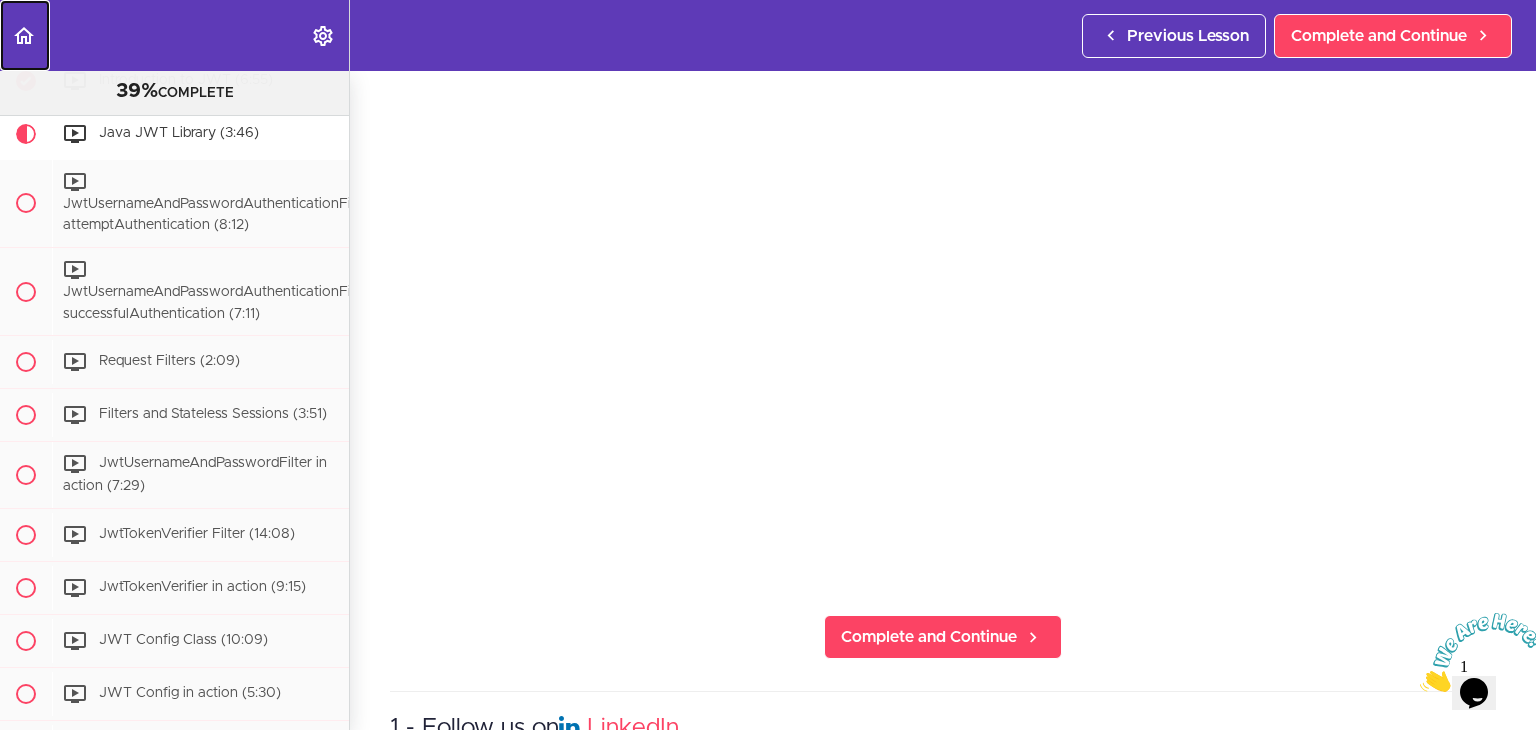 click 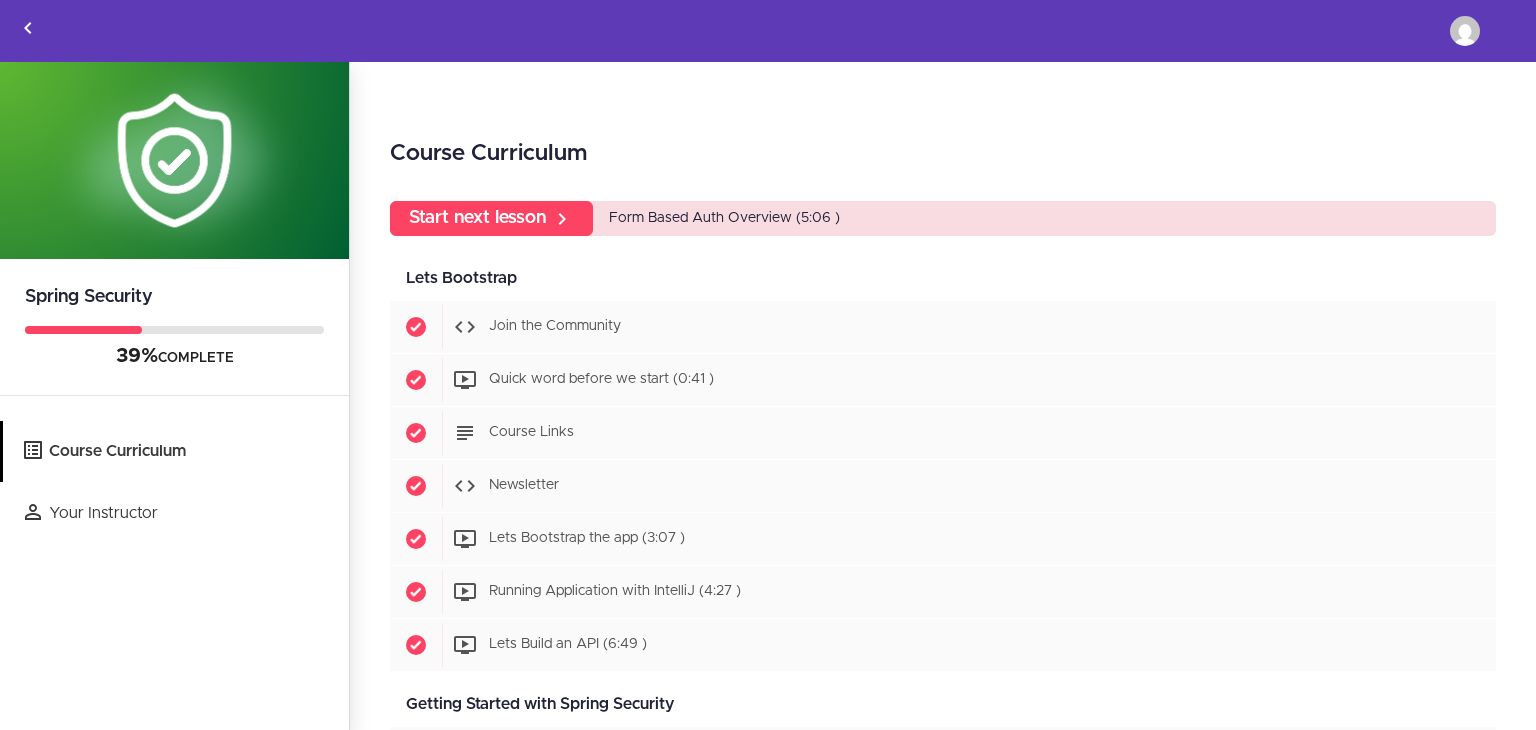 scroll, scrollTop: 0, scrollLeft: 0, axis: both 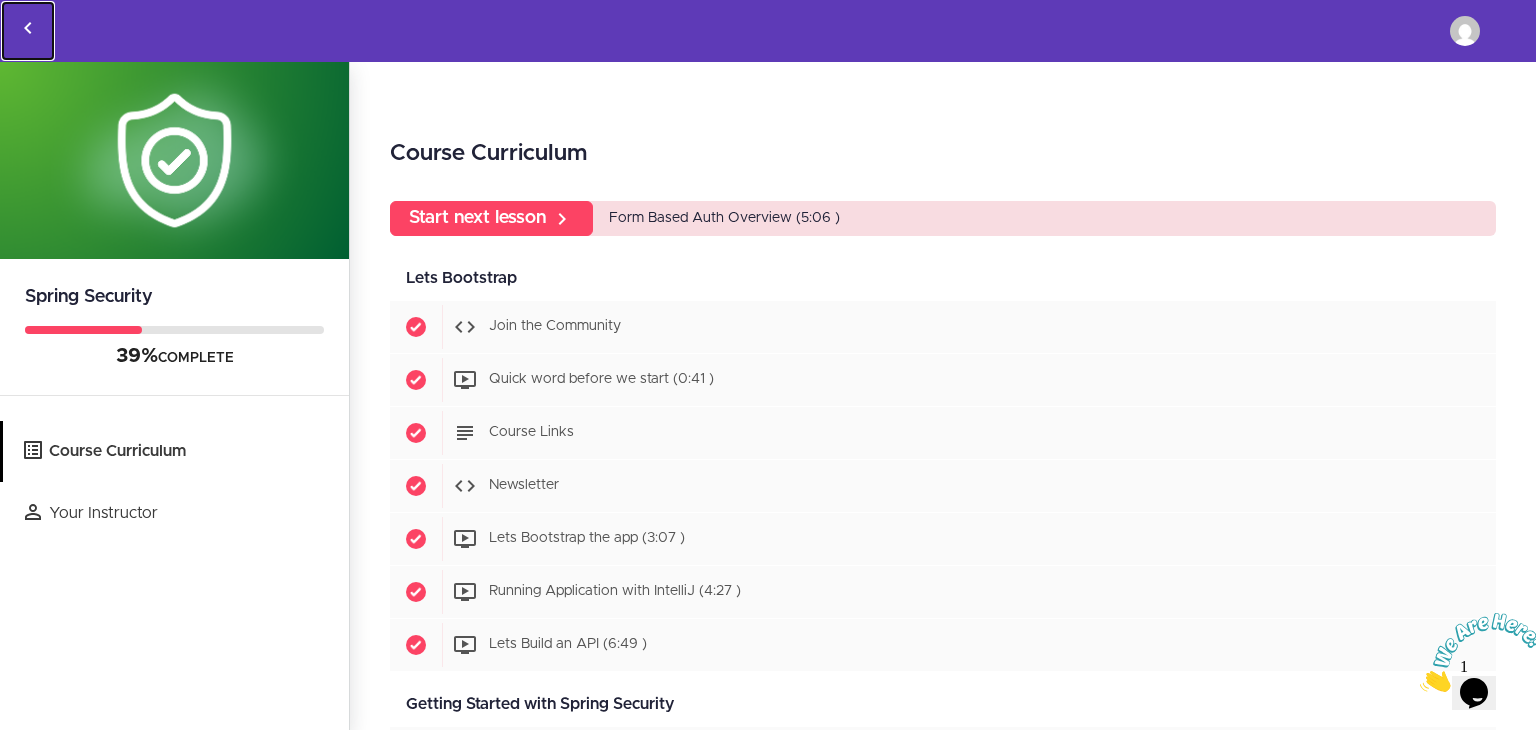 click 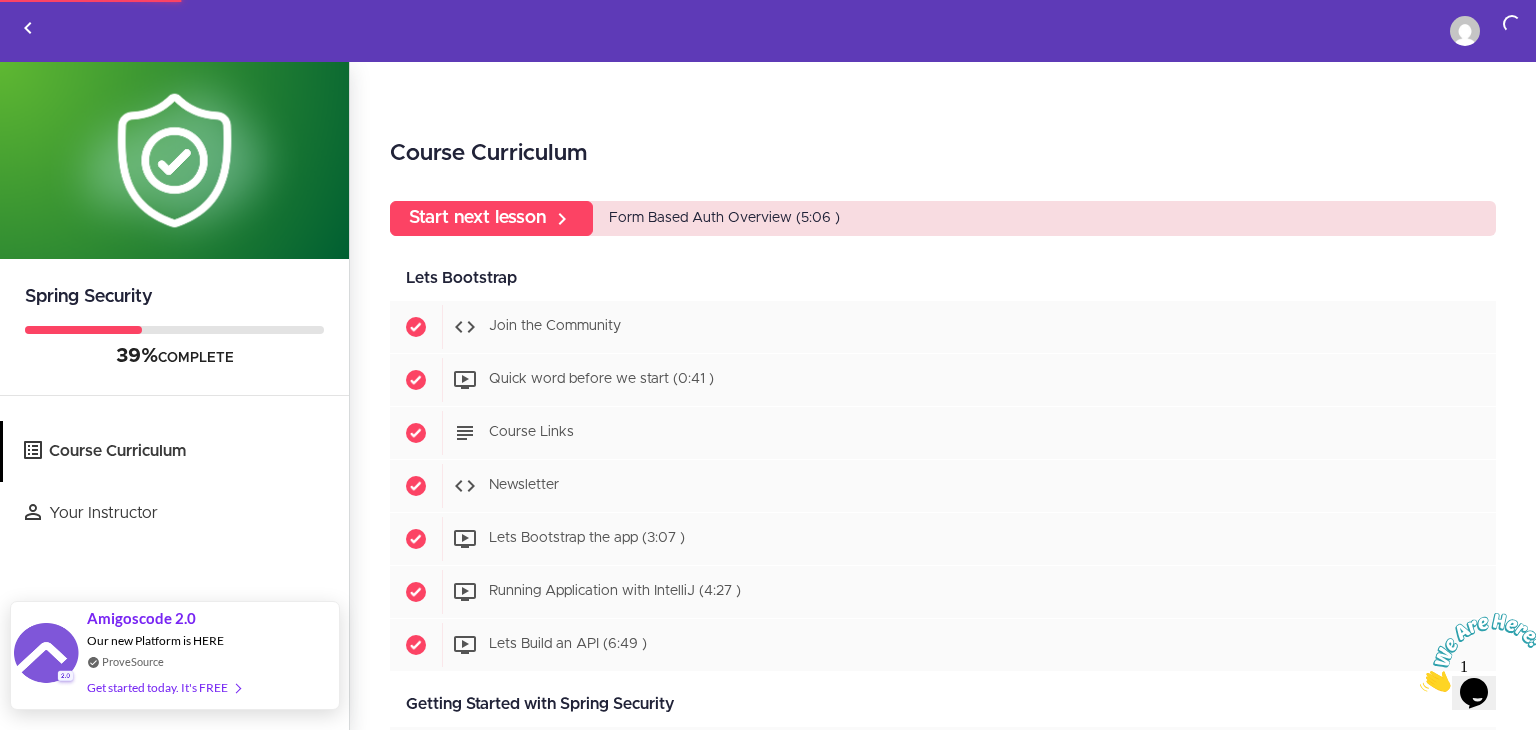 click at bounding box center [46, 655] 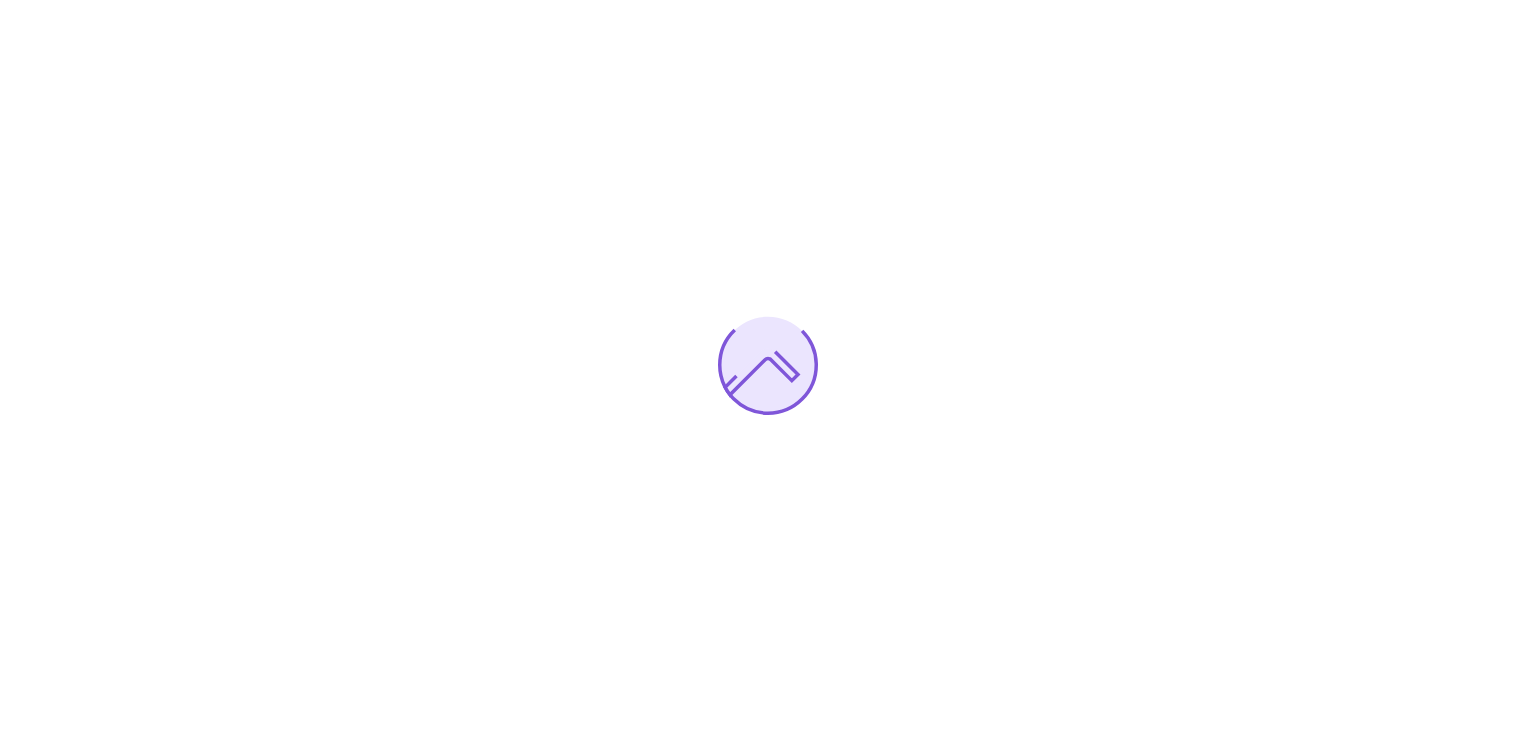 scroll, scrollTop: 0, scrollLeft: 0, axis: both 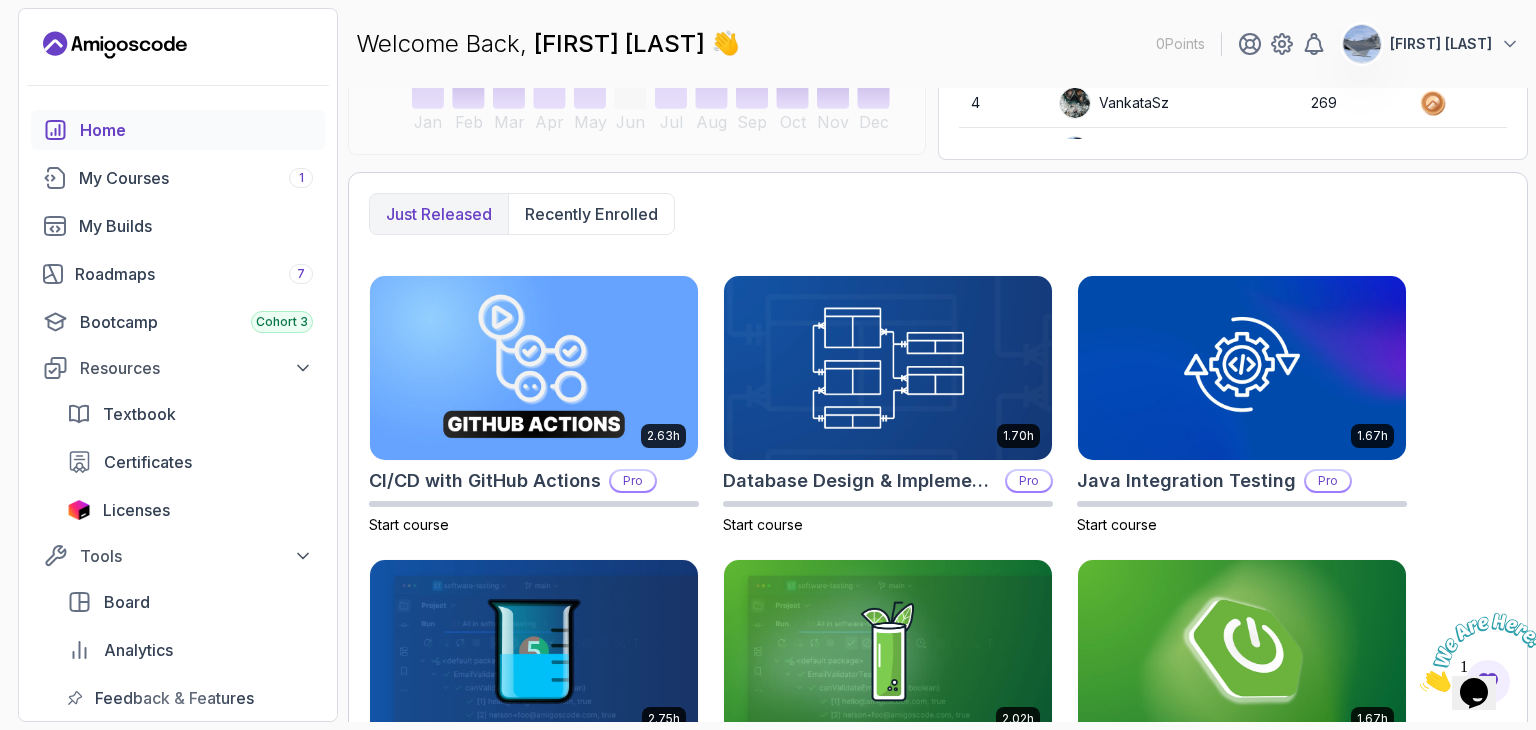 click on "Recently enrolled" at bounding box center [591, 214] 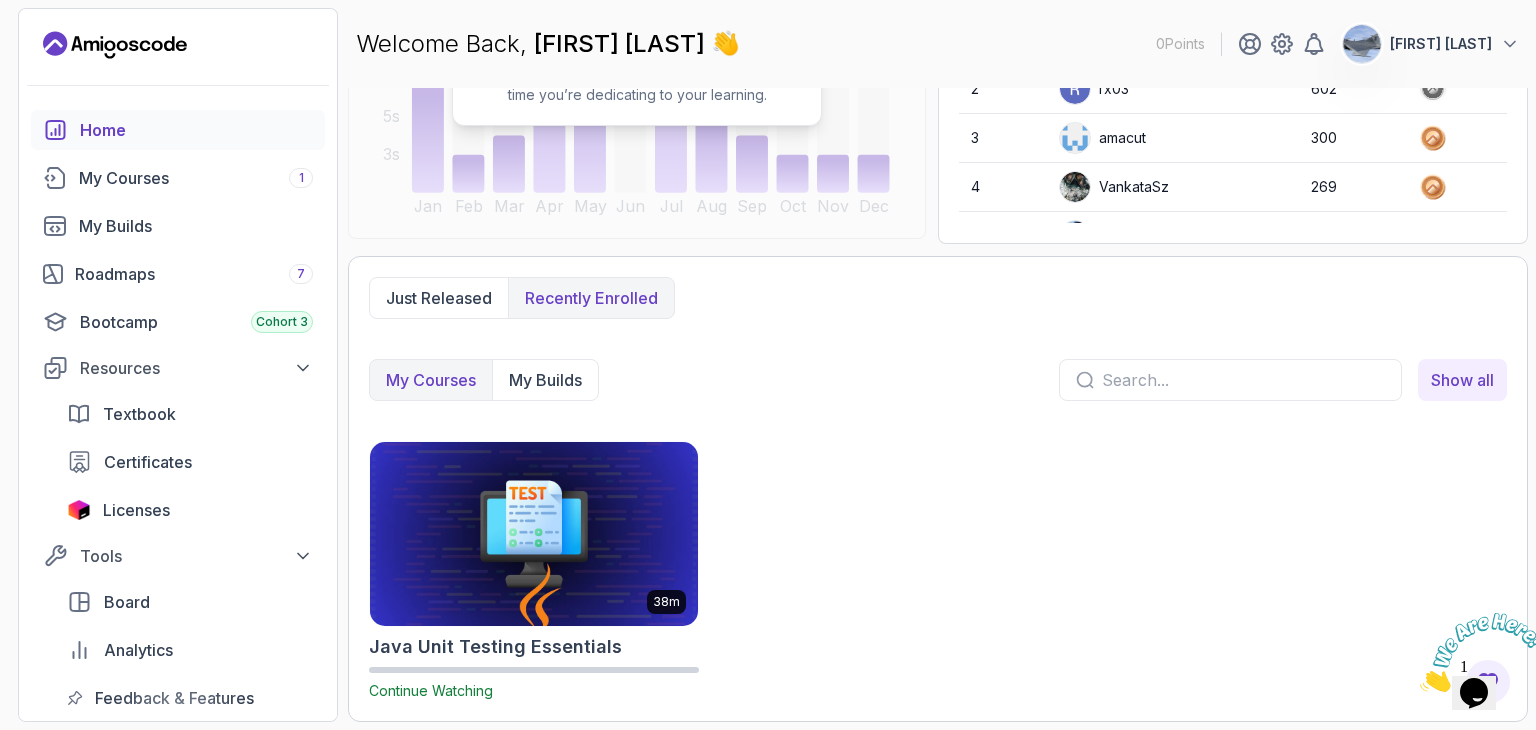 scroll, scrollTop: 349, scrollLeft: 0, axis: vertical 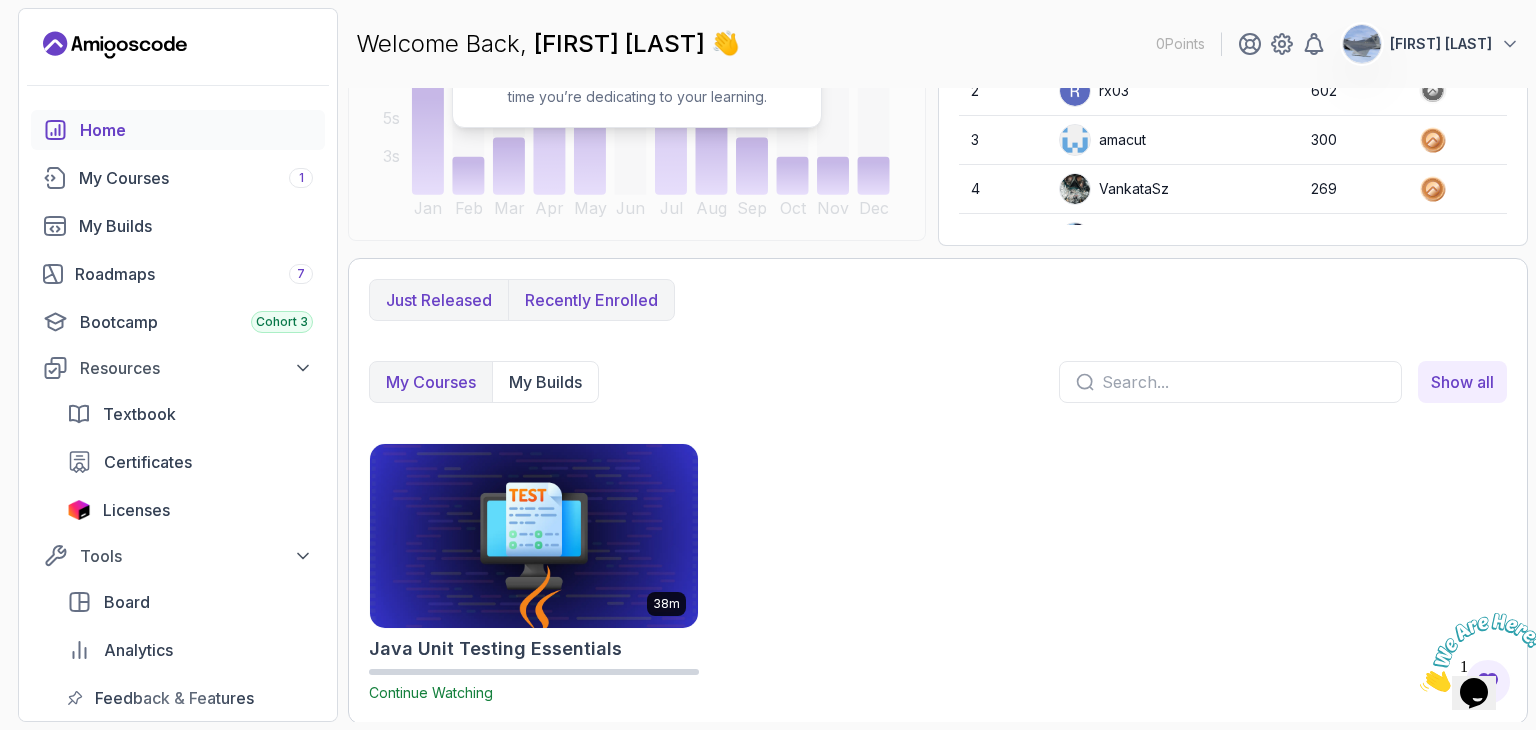 click on "Just released" at bounding box center (439, 300) 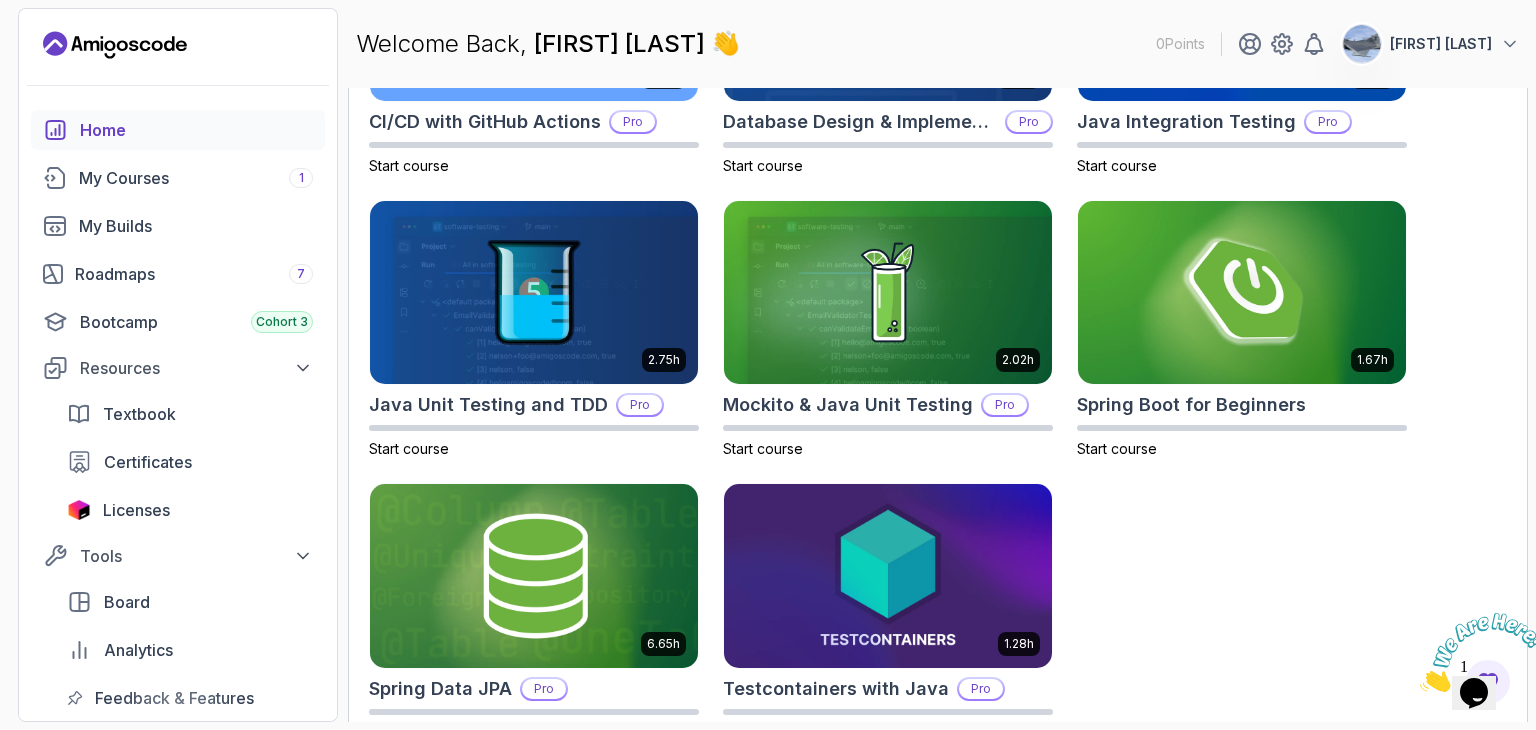 scroll, scrollTop: 835, scrollLeft: 0, axis: vertical 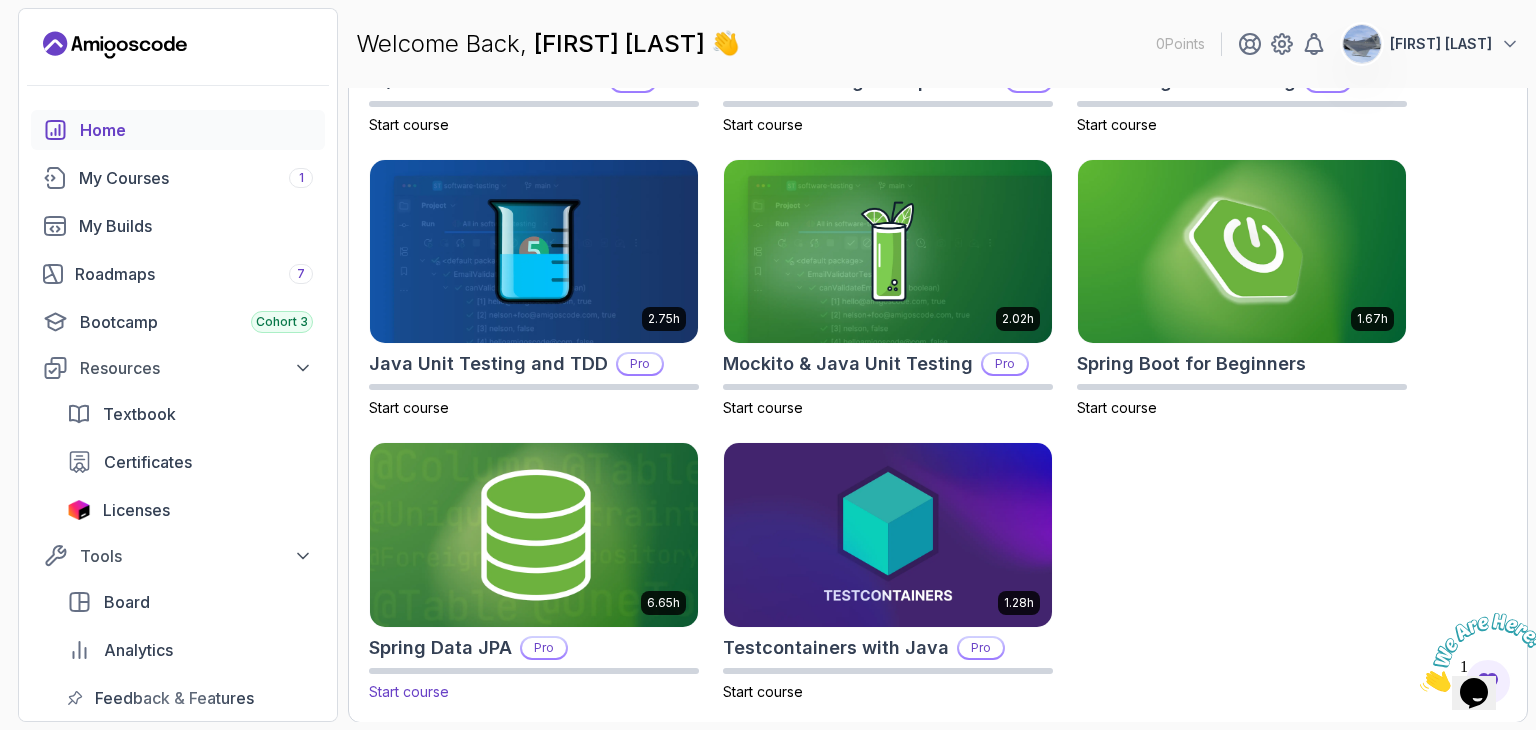 click at bounding box center (534, 535) 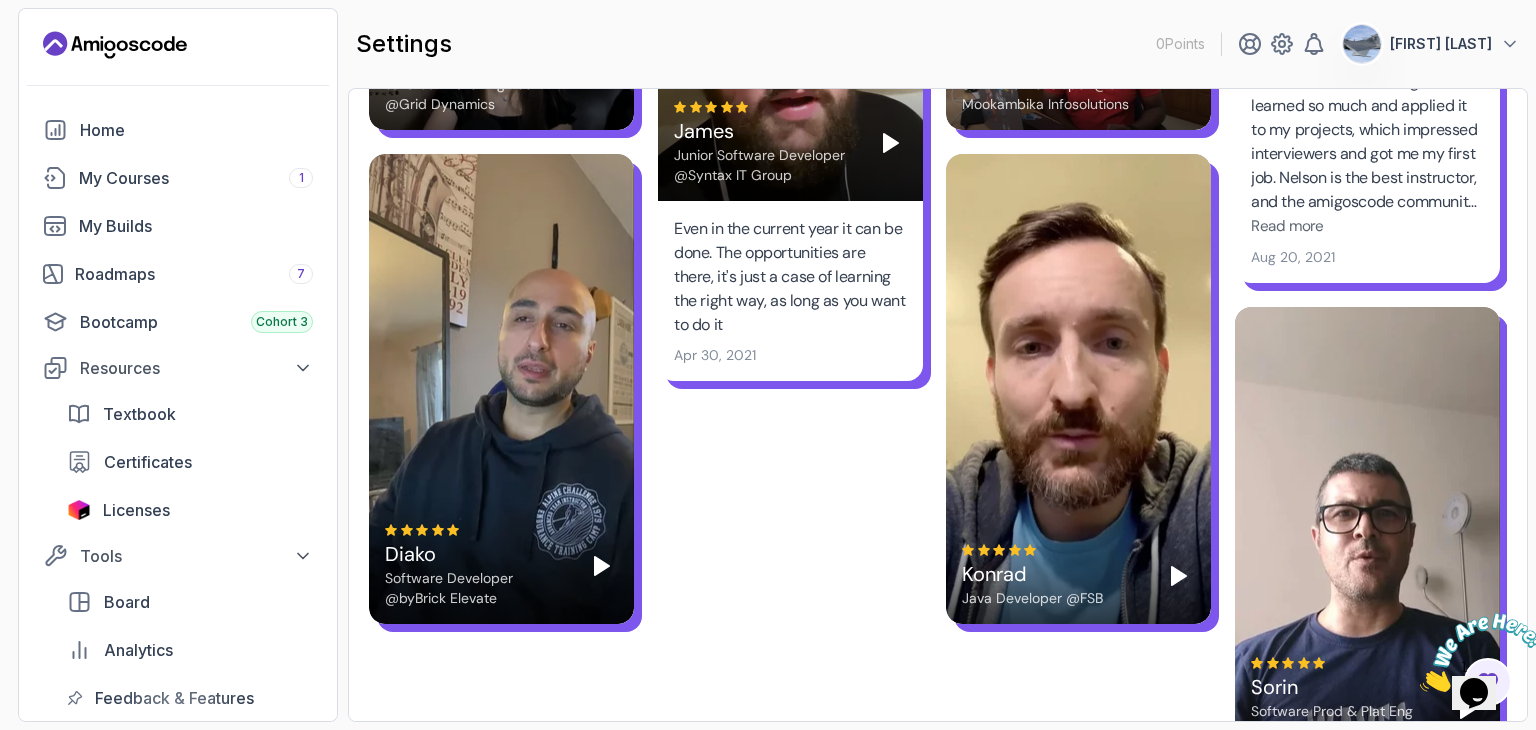 scroll, scrollTop: 4288, scrollLeft: 0, axis: vertical 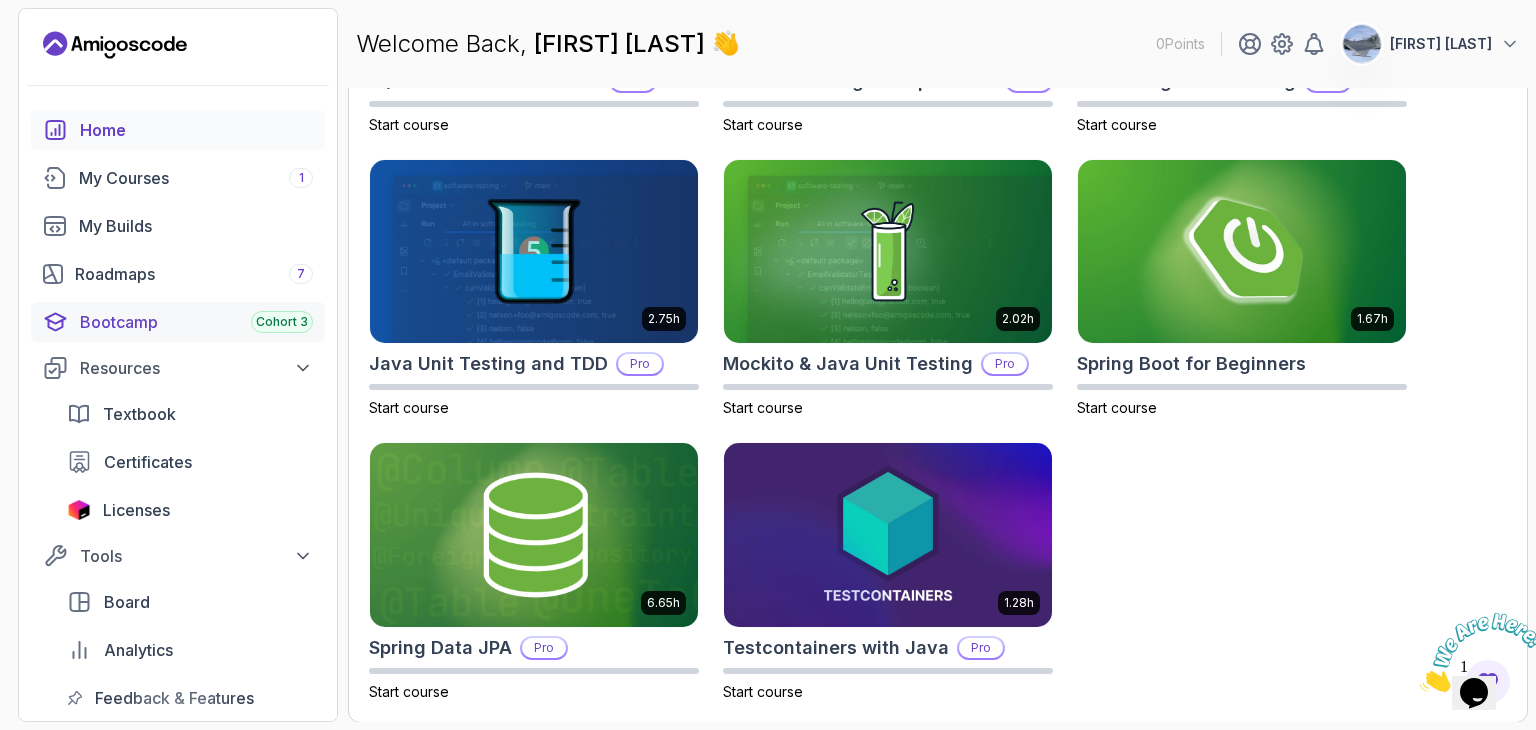 click on "Bootcamp Cohort 3" at bounding box center (196, 322) 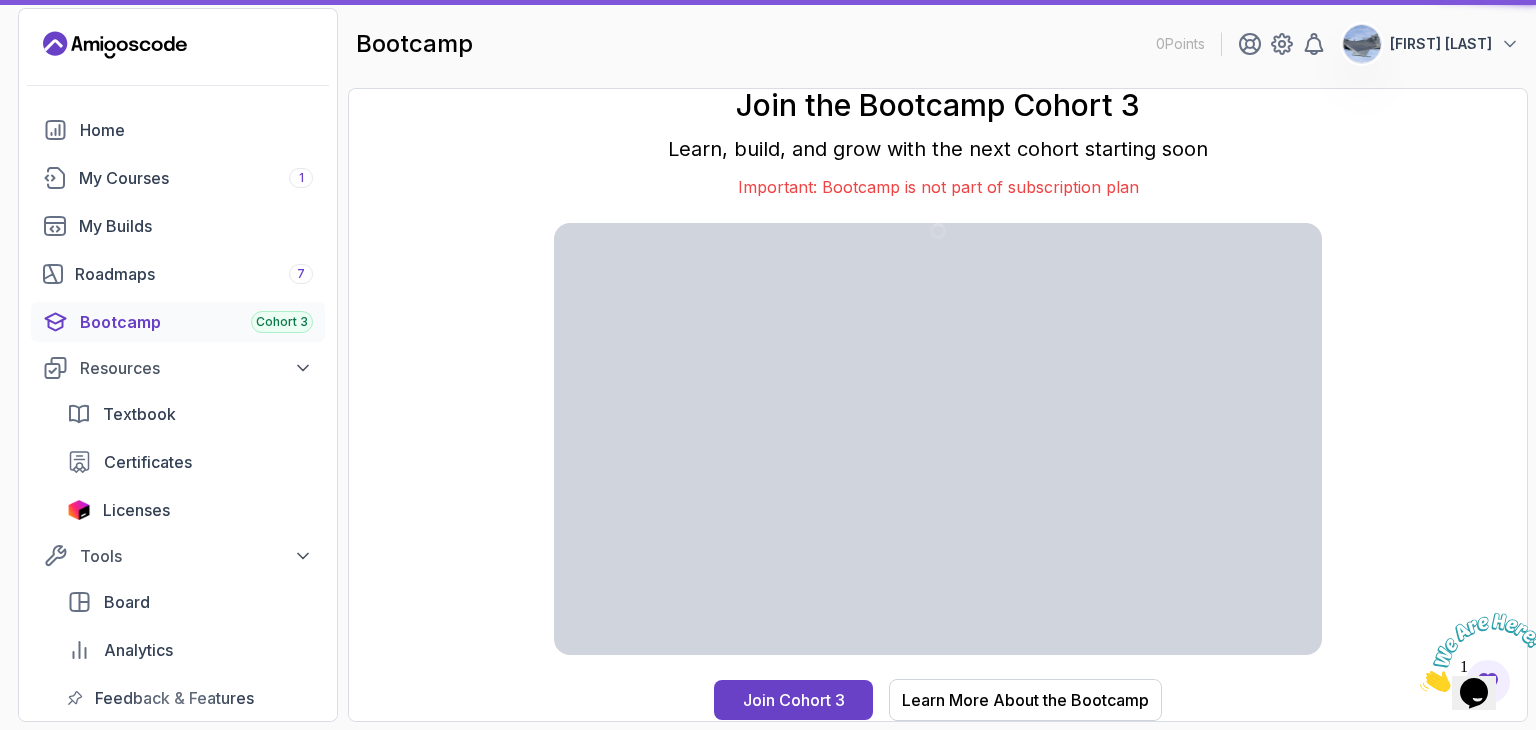 scroll, scrollTop: 0, scrollLeft: 0, axis: both 